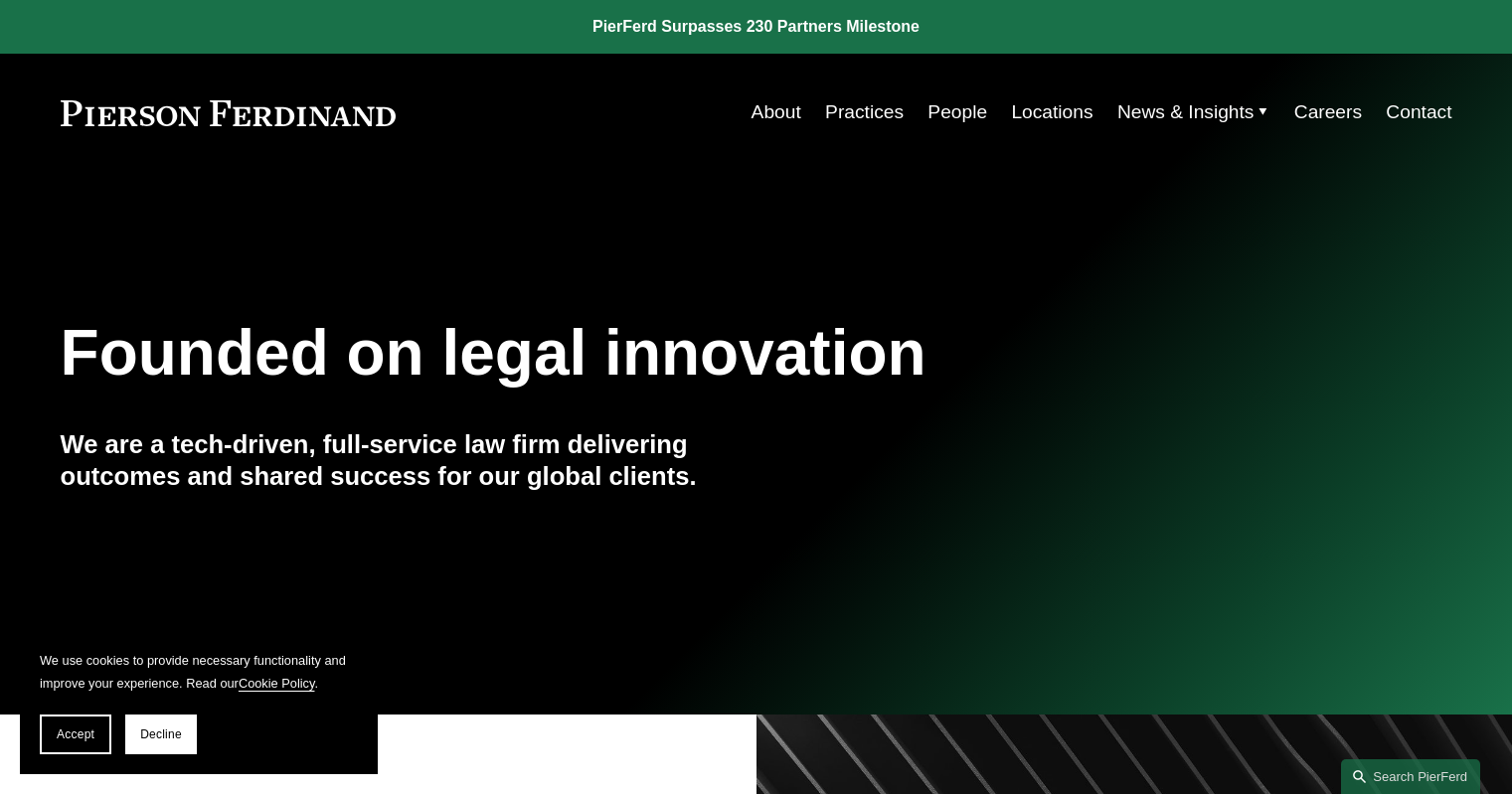 click on "People" at bounding box center [957, 112] 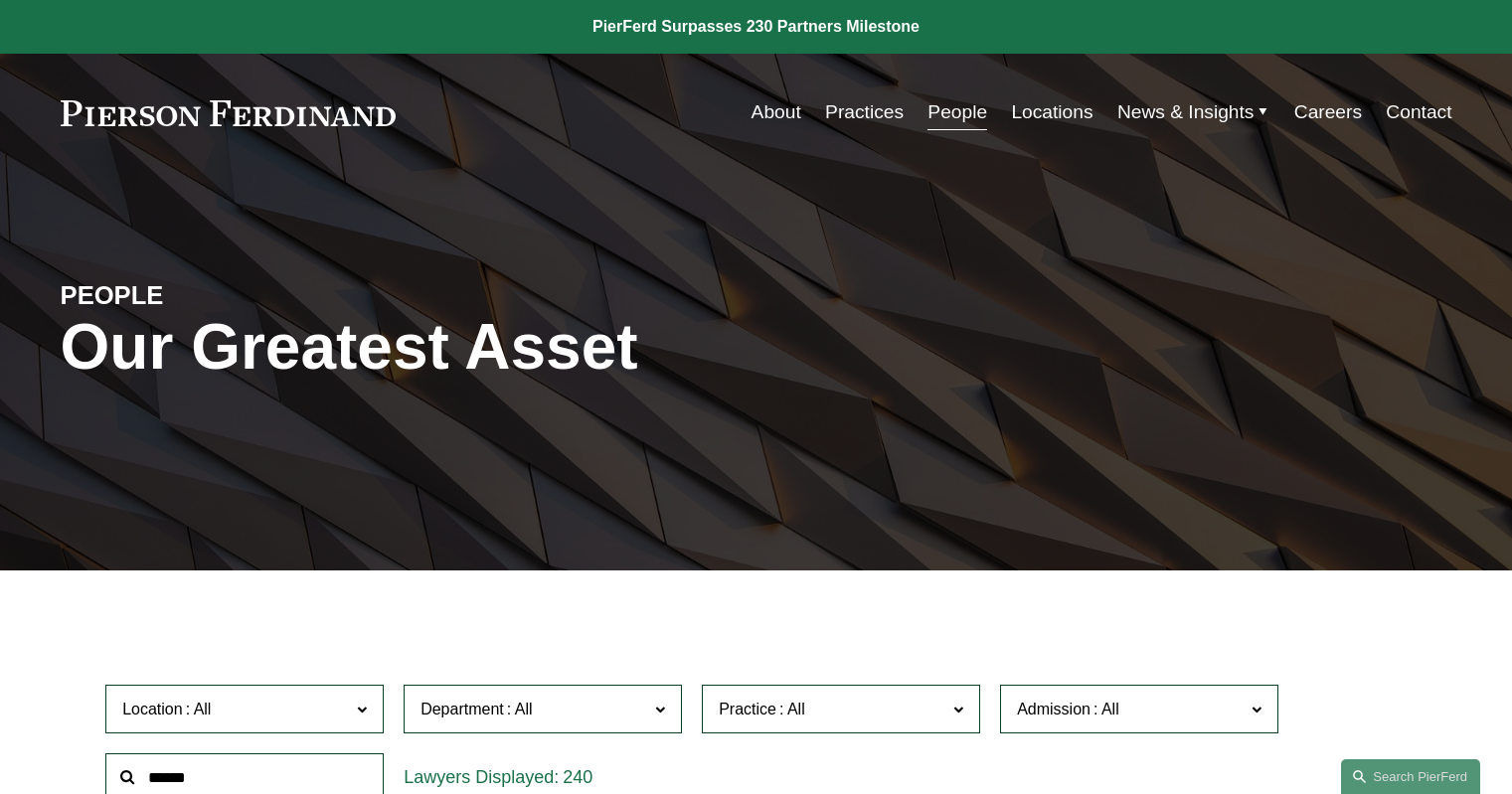 scroll, scrollTop: 497, scrollLeft: 0, axis: vertical 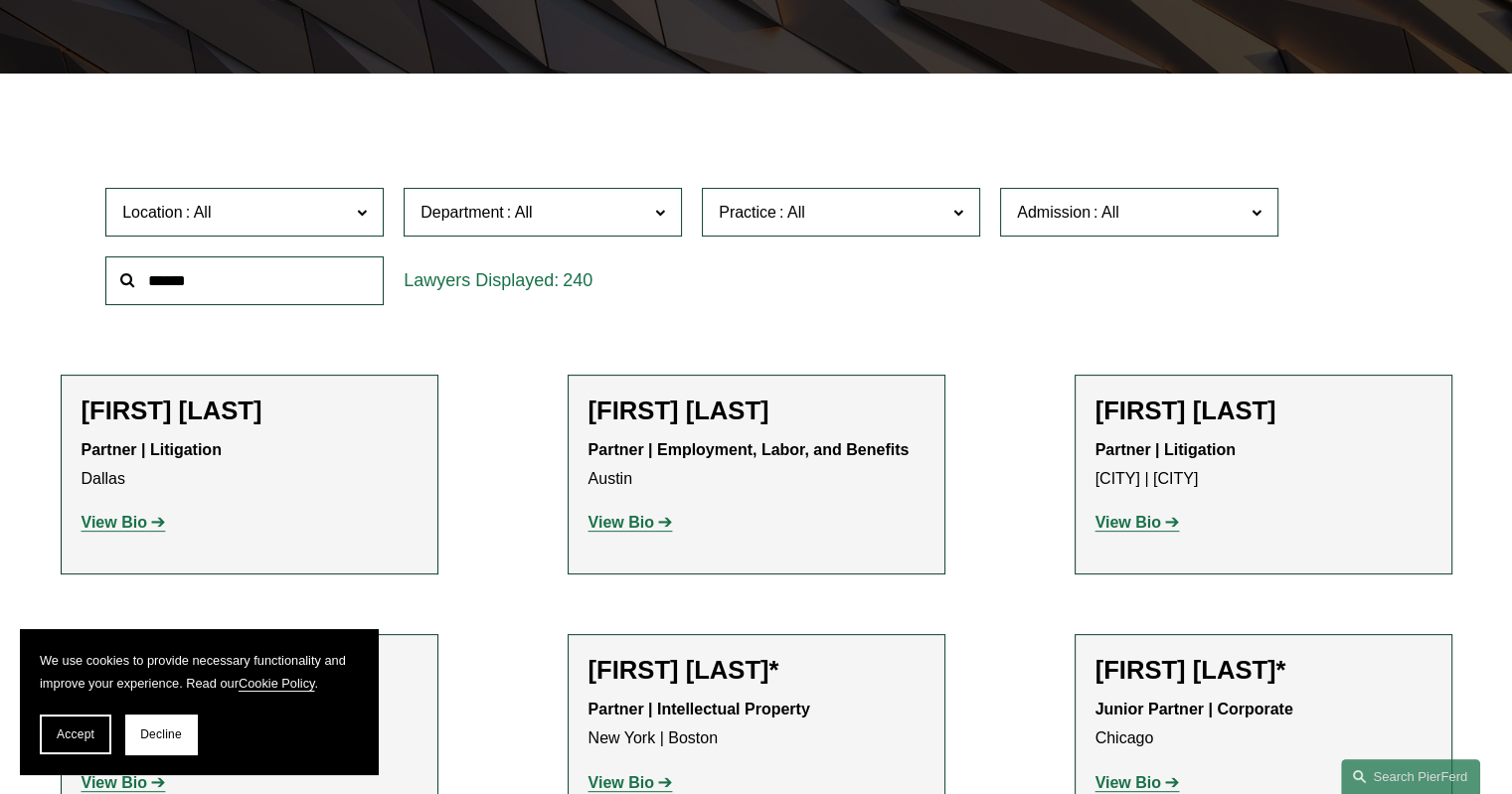 click on "Location" 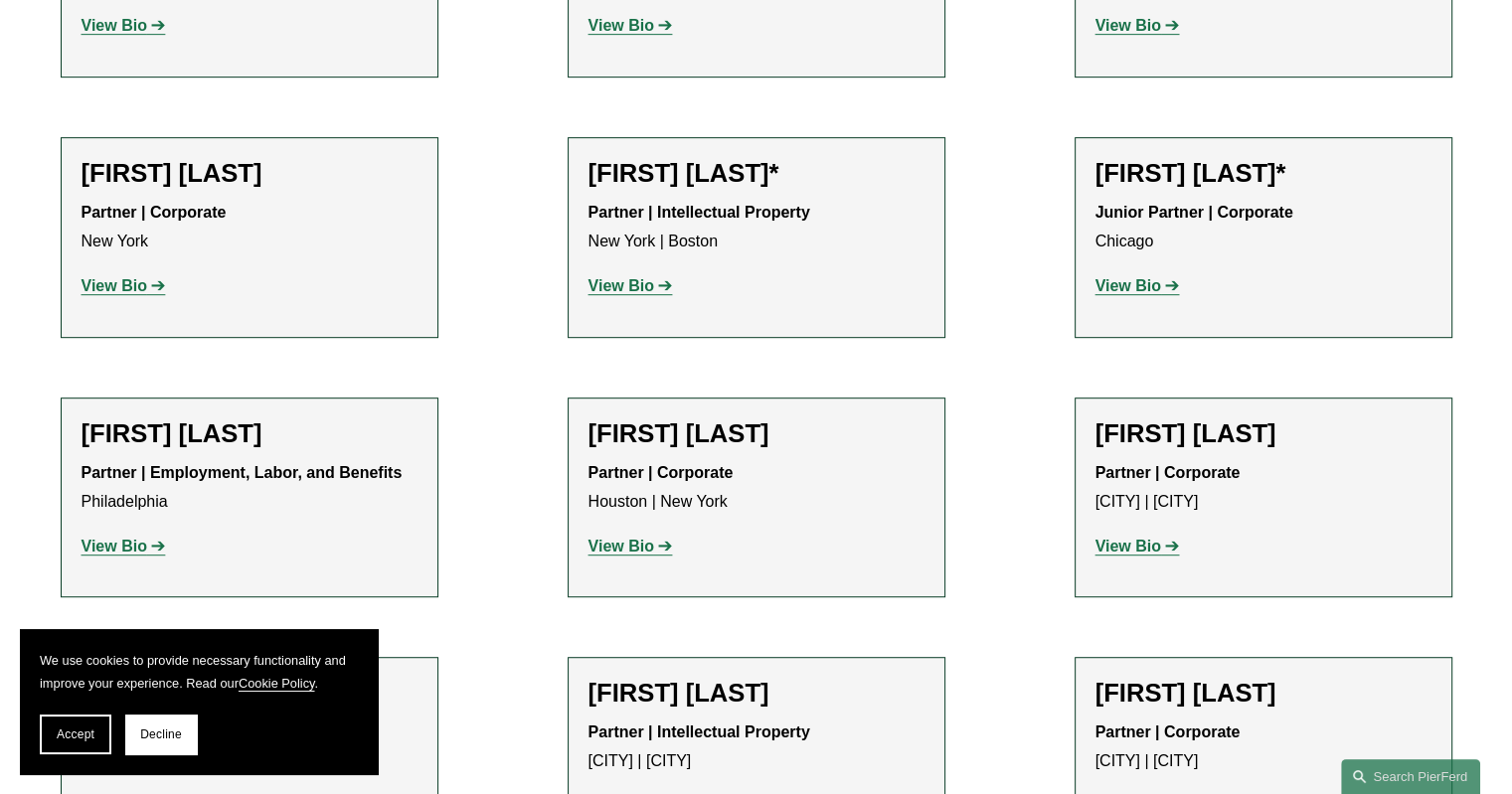 scroll, scrollTop: 497, scrollLeft: 0, axis: vertical 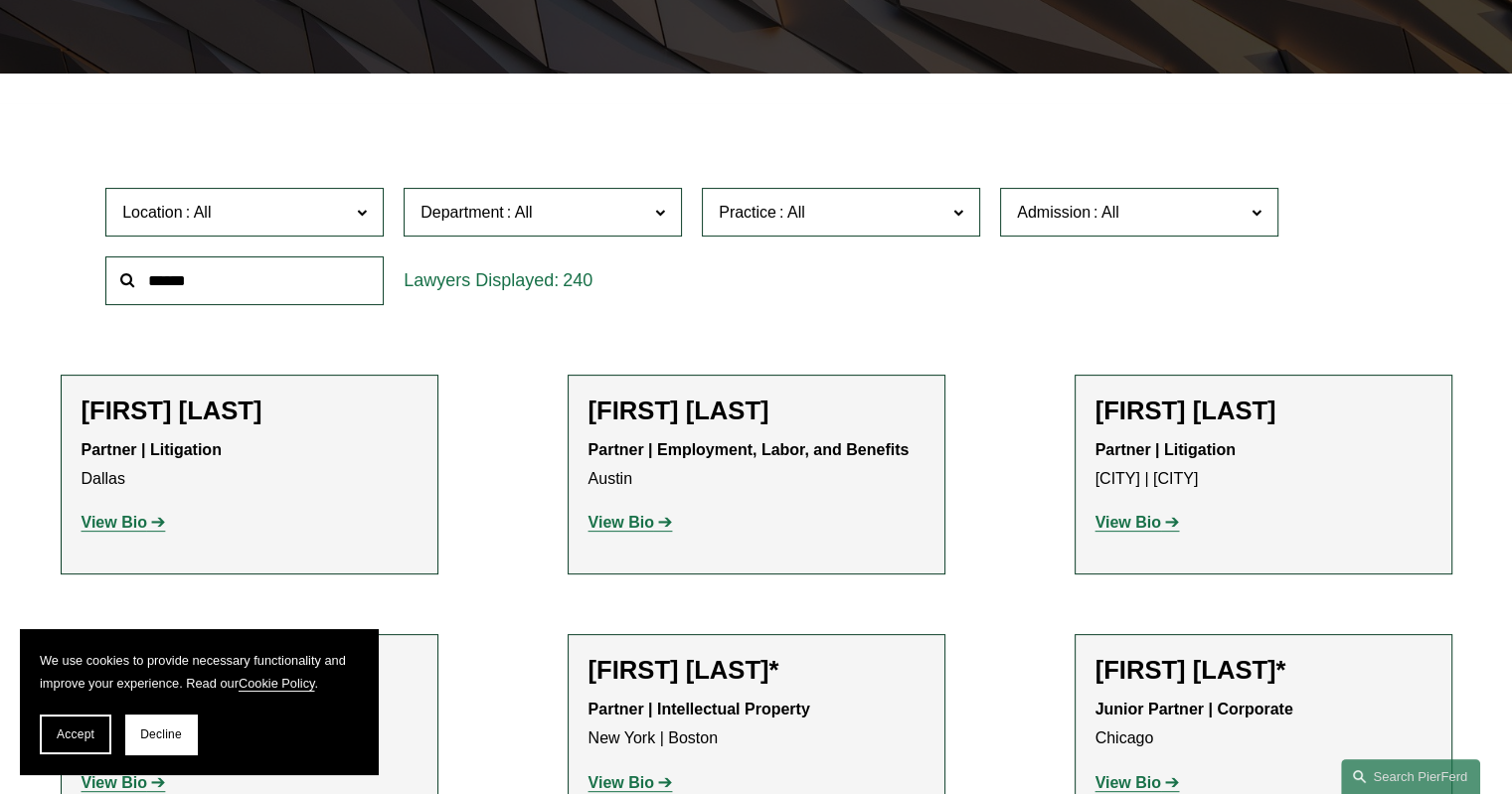click on "All [CITY] [CITY] [CITY] [CITY] [CITY] [CITY] [CITY] [CITY] [CITY] [CITY] [CITY] [CITY] [CITY] [CITY] [CITY] [CITY] [CITY] [CITY] [CITY] [CITY] [CITY] [CITY] [CITY] [CITY]" 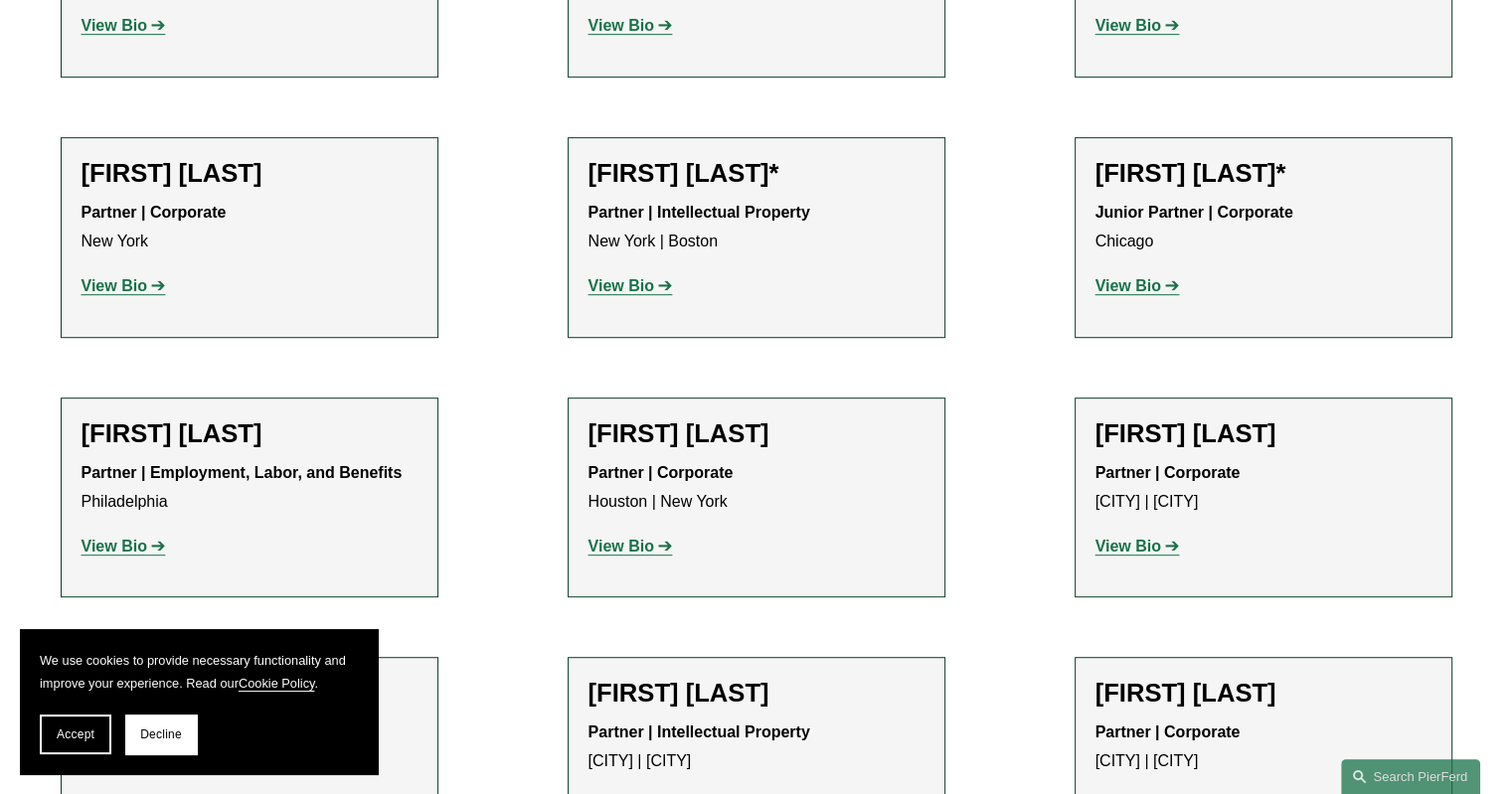 scroll, scrollTop: 497, scrollLeft: 0, axis: vertical 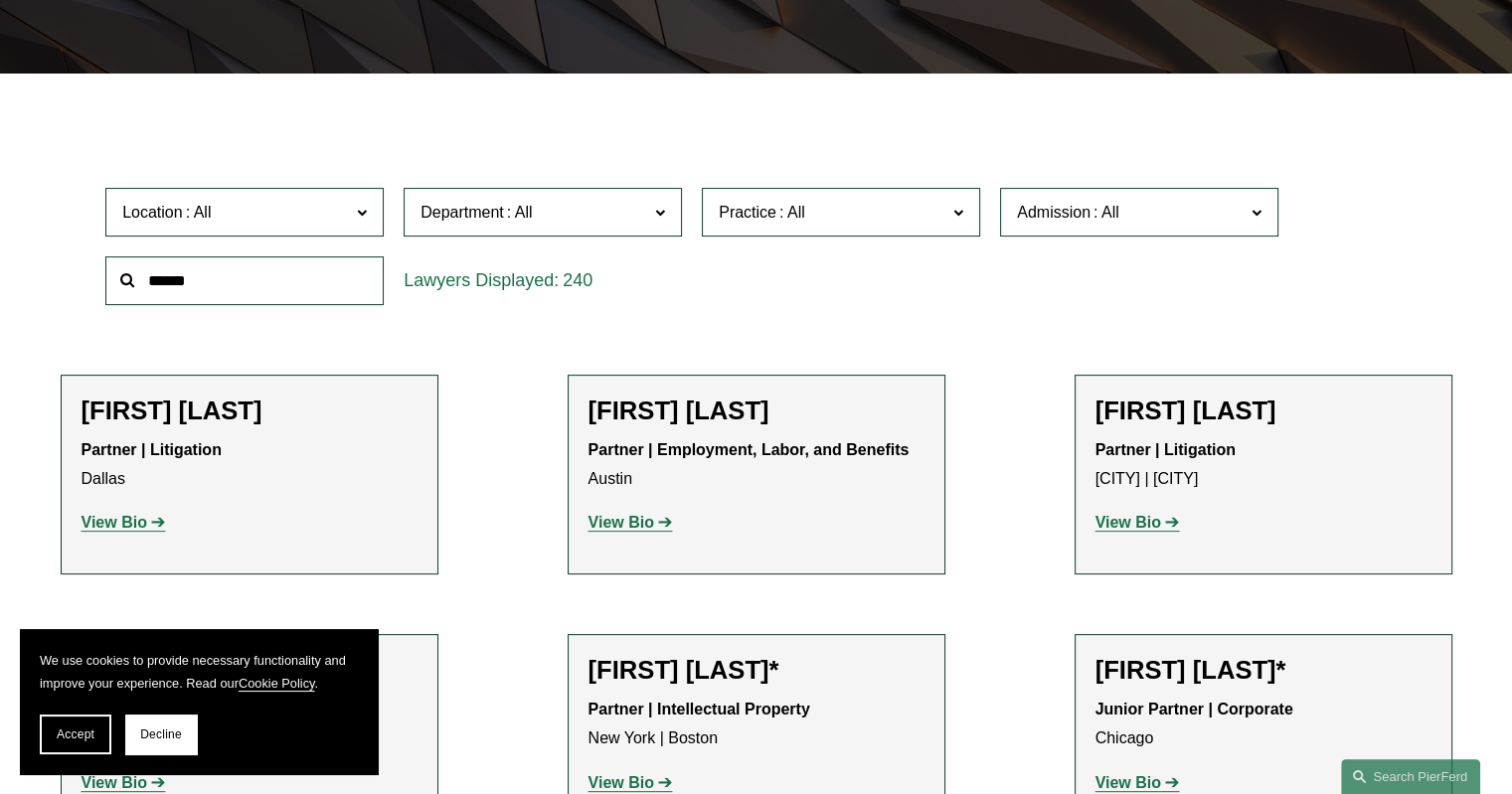 click on "Employment, Labor, and Benefits" 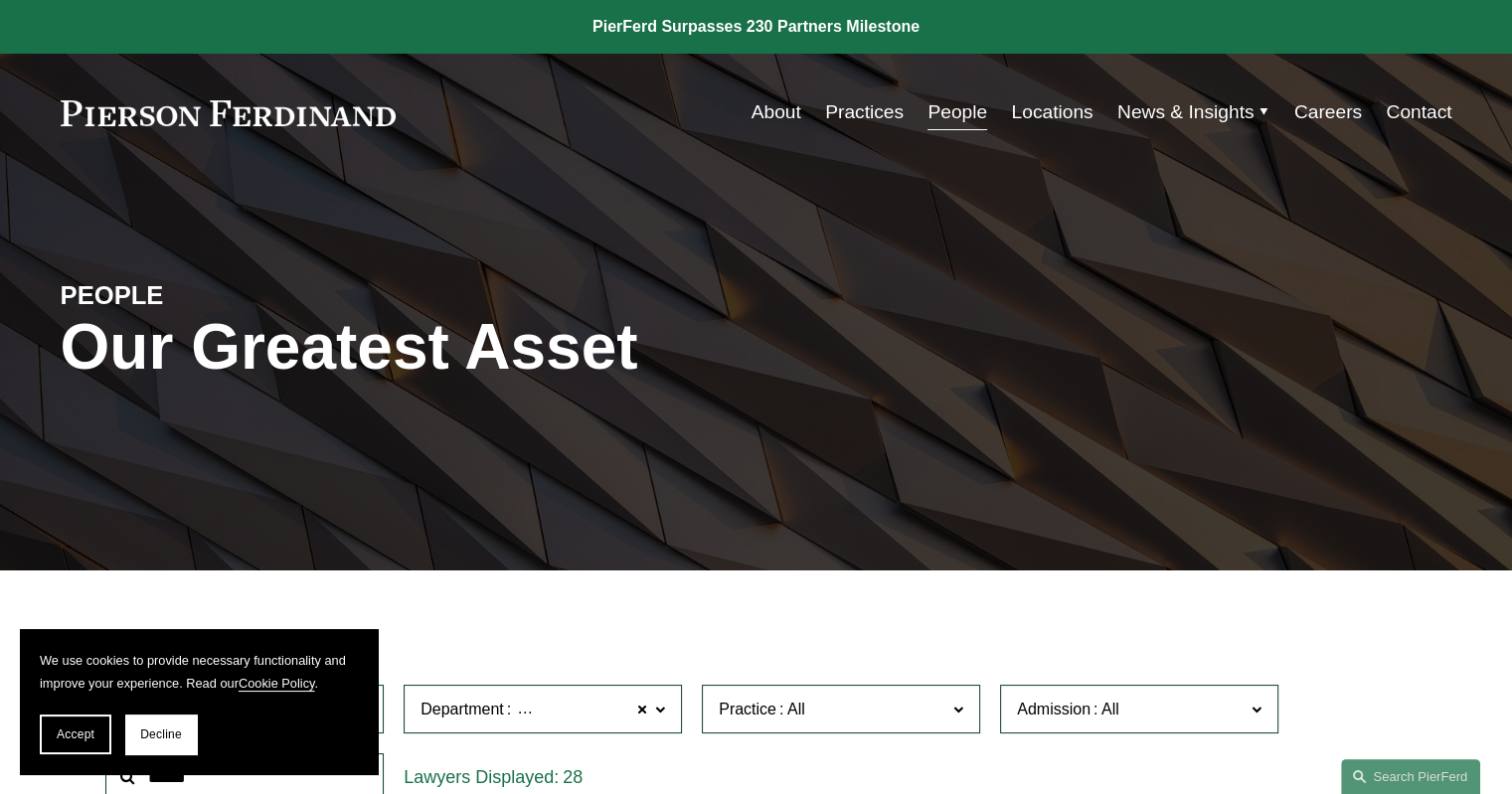 scroll, scrollTop: 497, scrollLeft: 0, axis: vertical 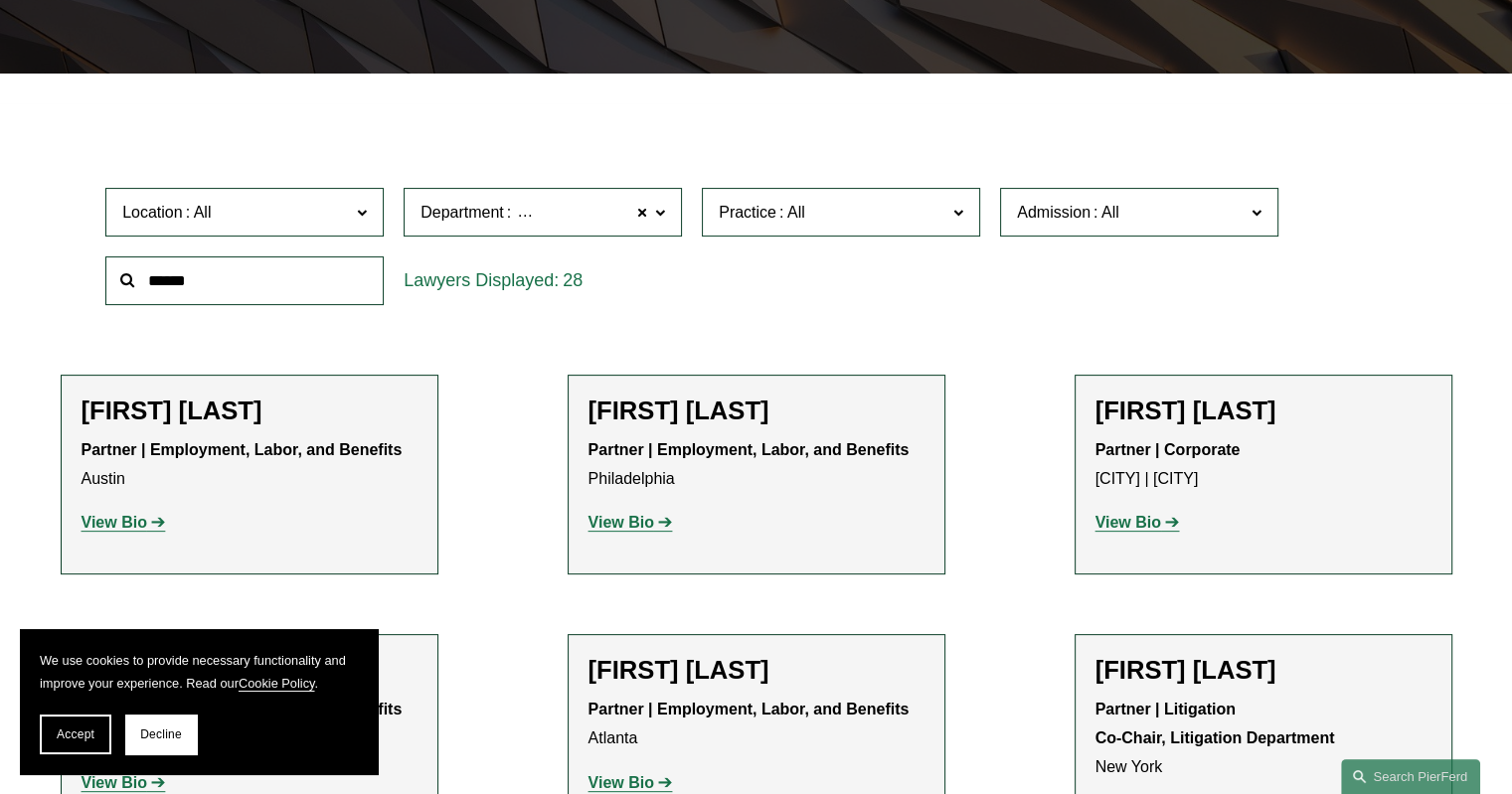 click on "Practice" 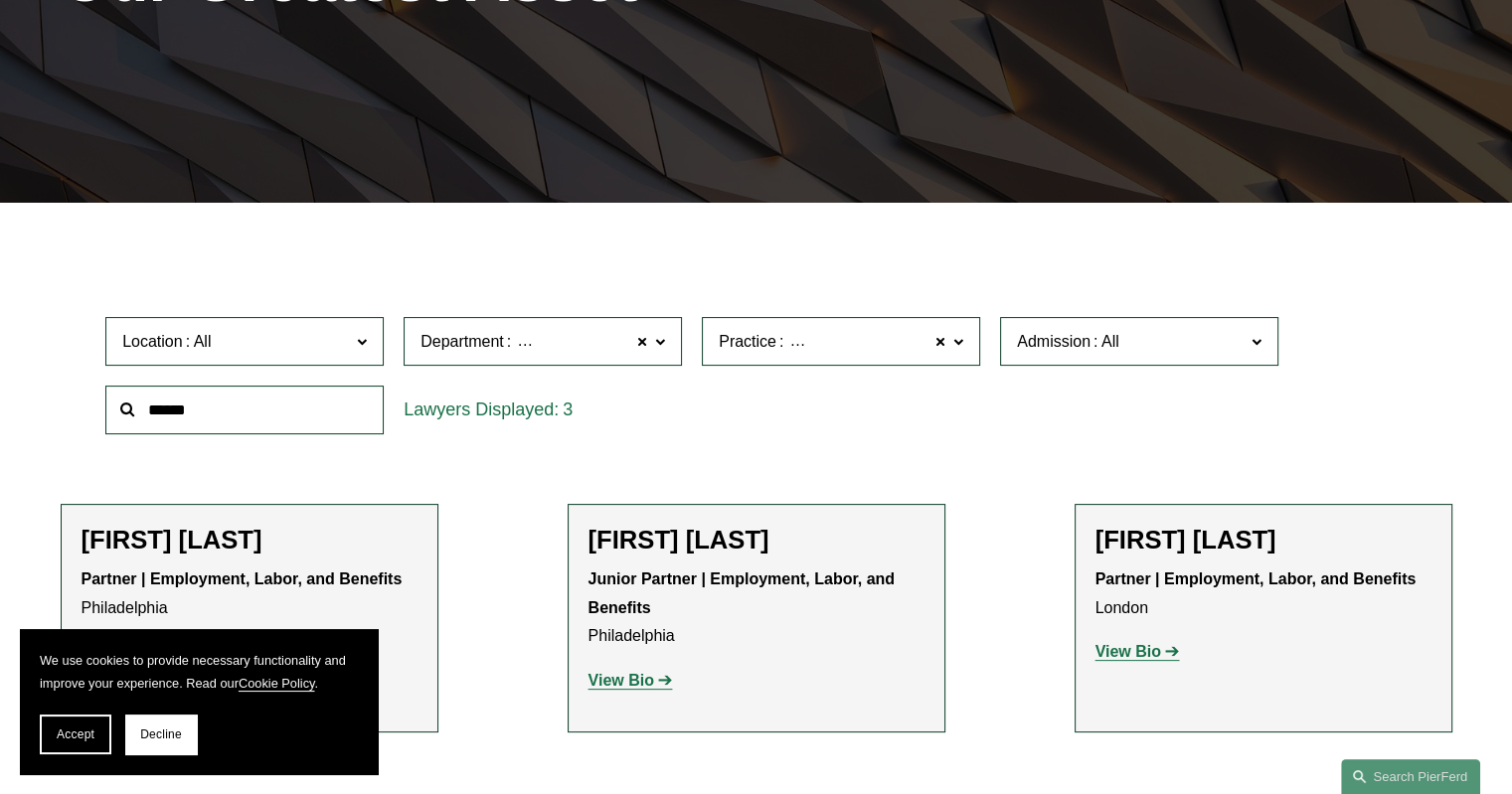 scroll, scrollTop: 844, scrollLeft: 0, axis: vertical 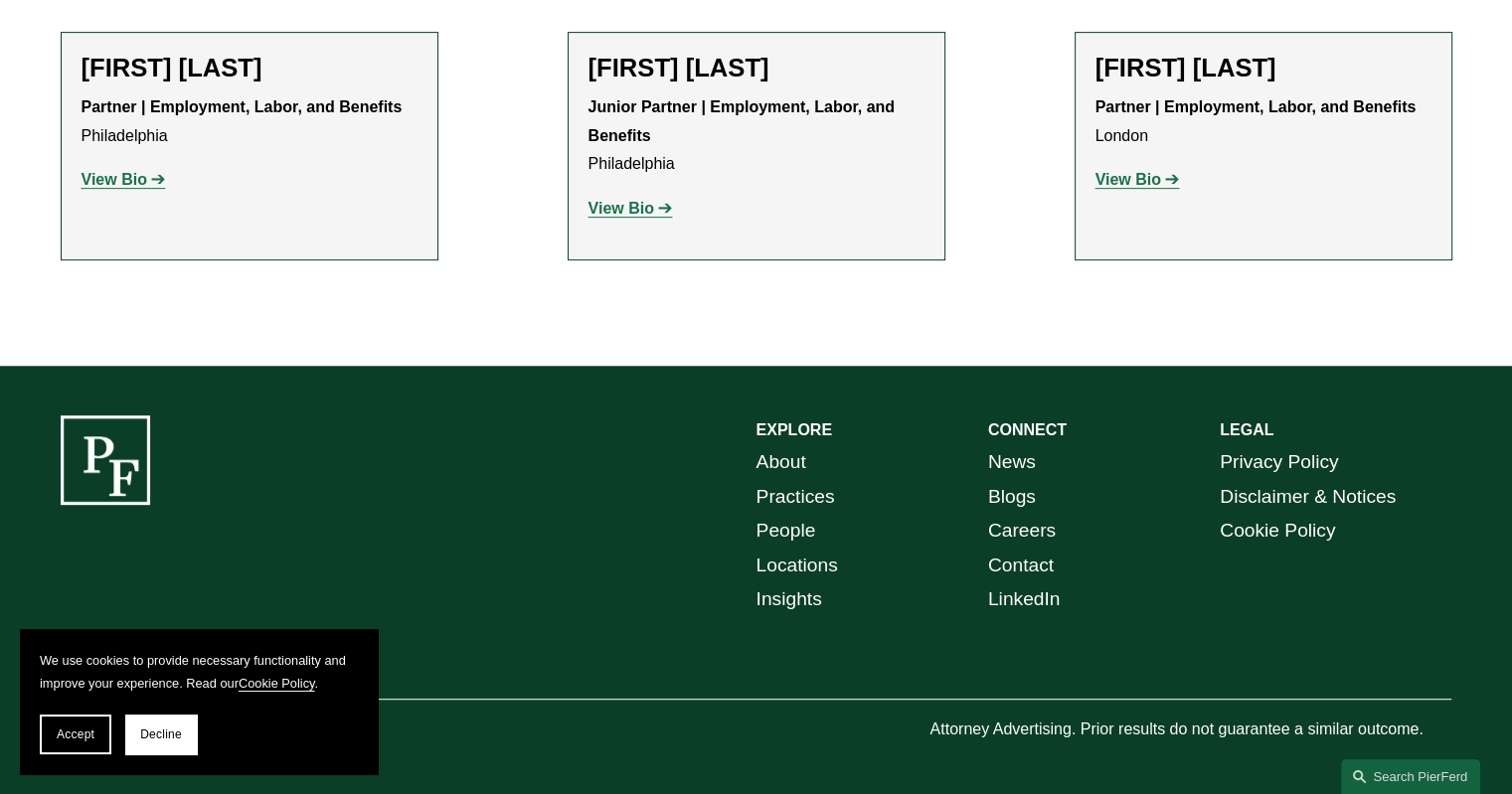 click on "[FIRST] [LAST]" 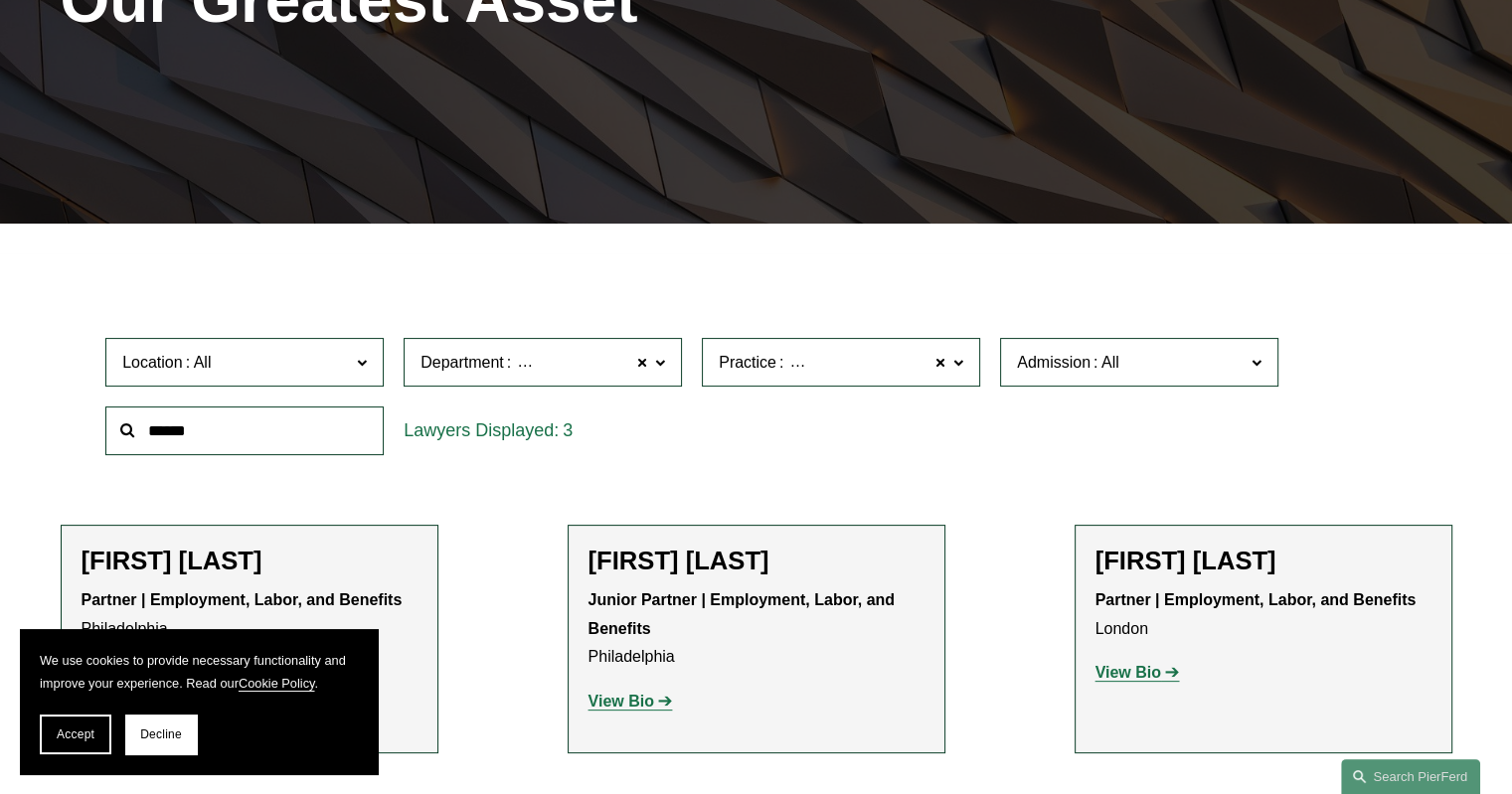scroll, scrollTop: 0, scrollLeft: 0, axis: both 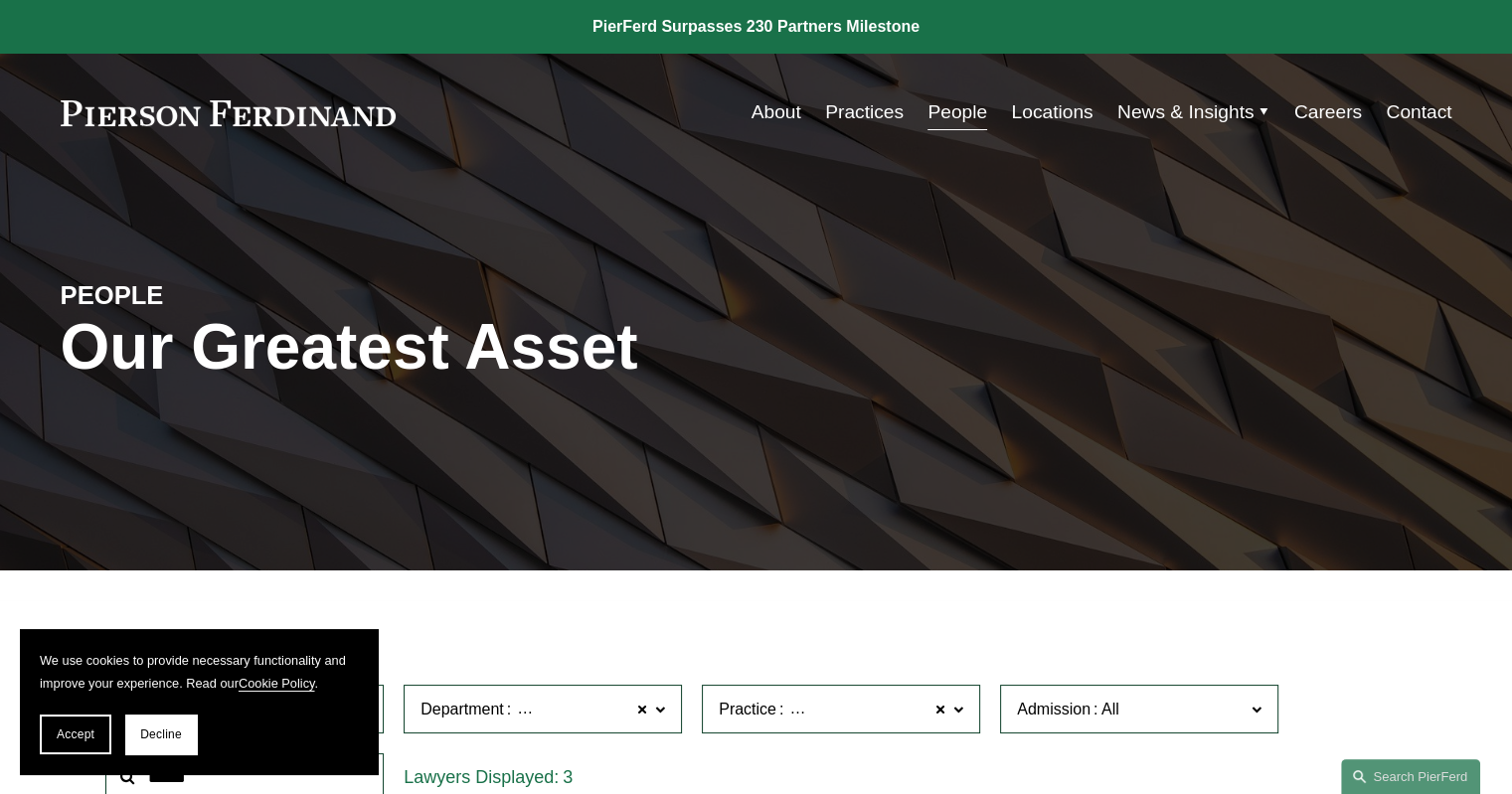 click on "Locations" at bounding box center (1052, 112) 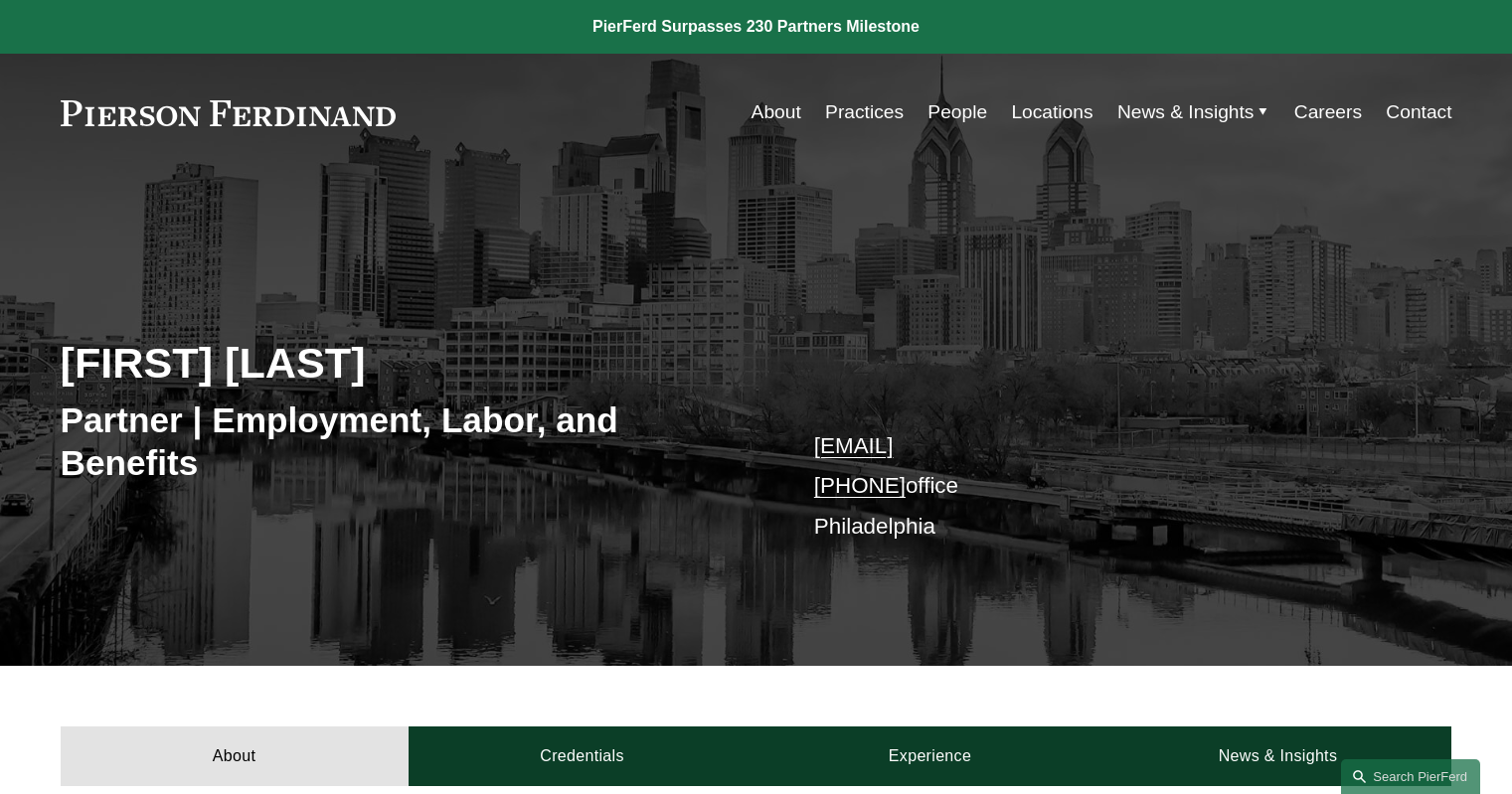 scroll, scrollTop: 497, scrollLeft: 0, axis: vertical 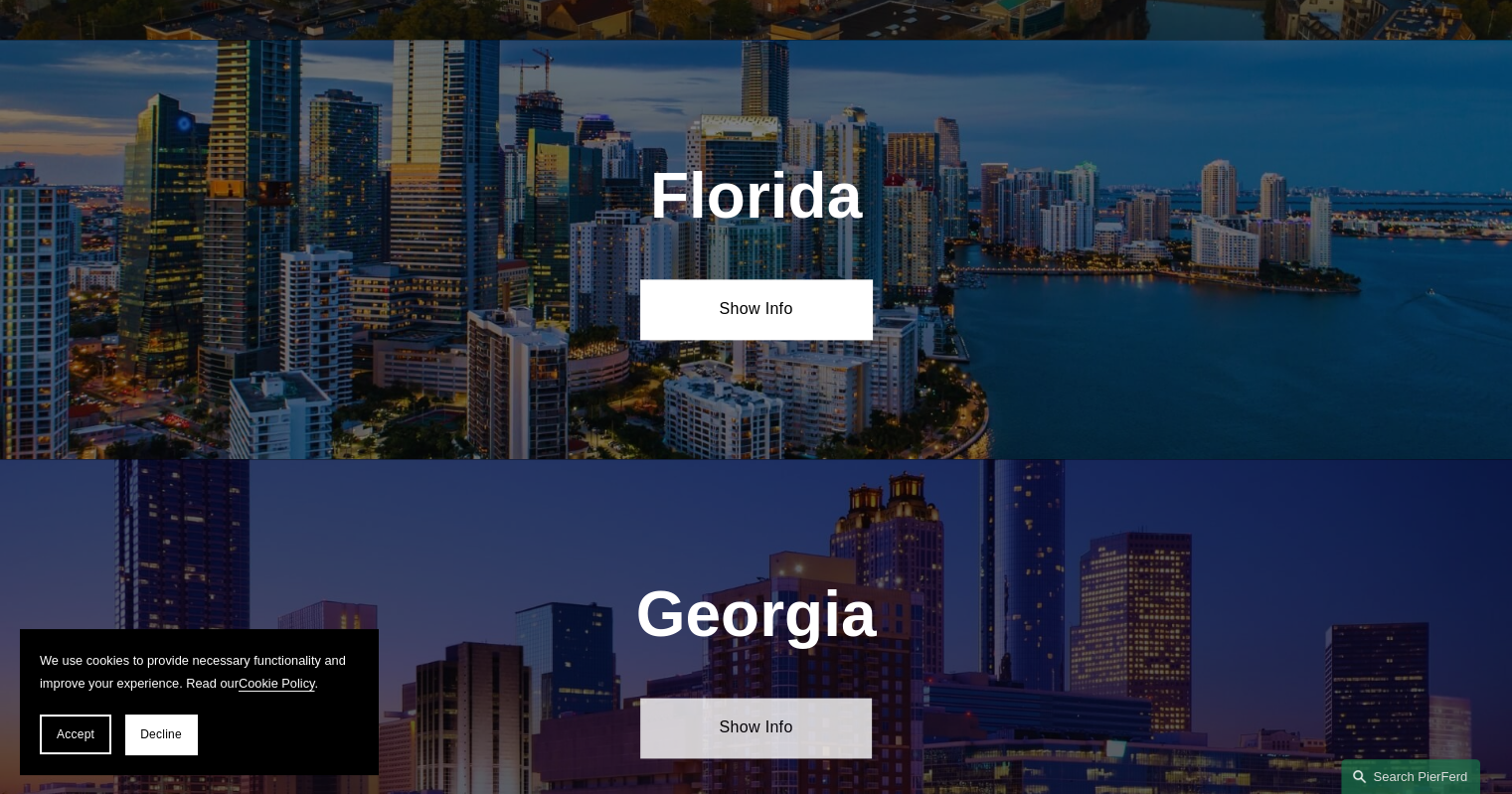 click on "Show Info" at bounding box center [756, 727] 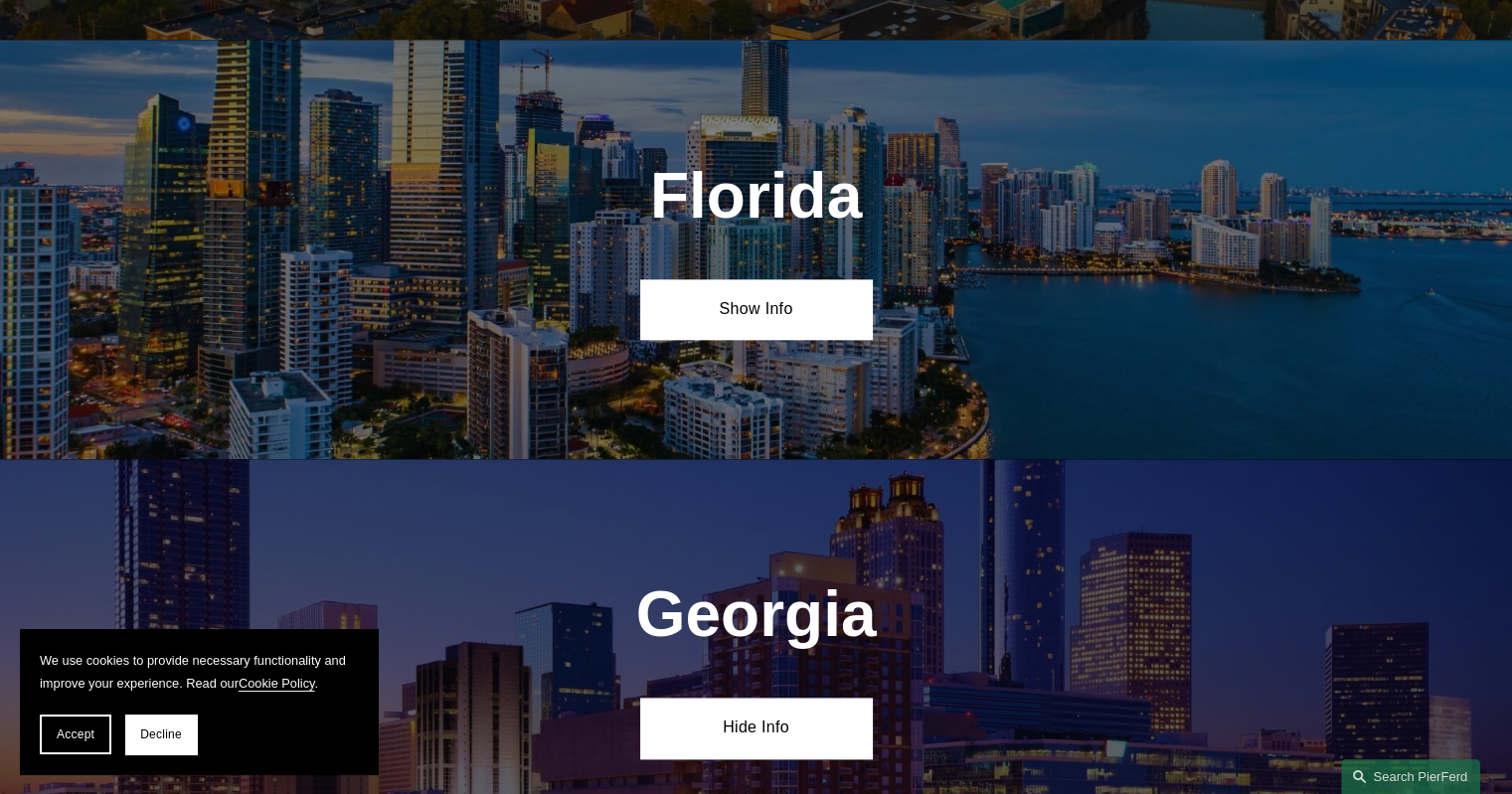 scroll, scrollTop: 2981, scrollLeft: 0, axis: vertical 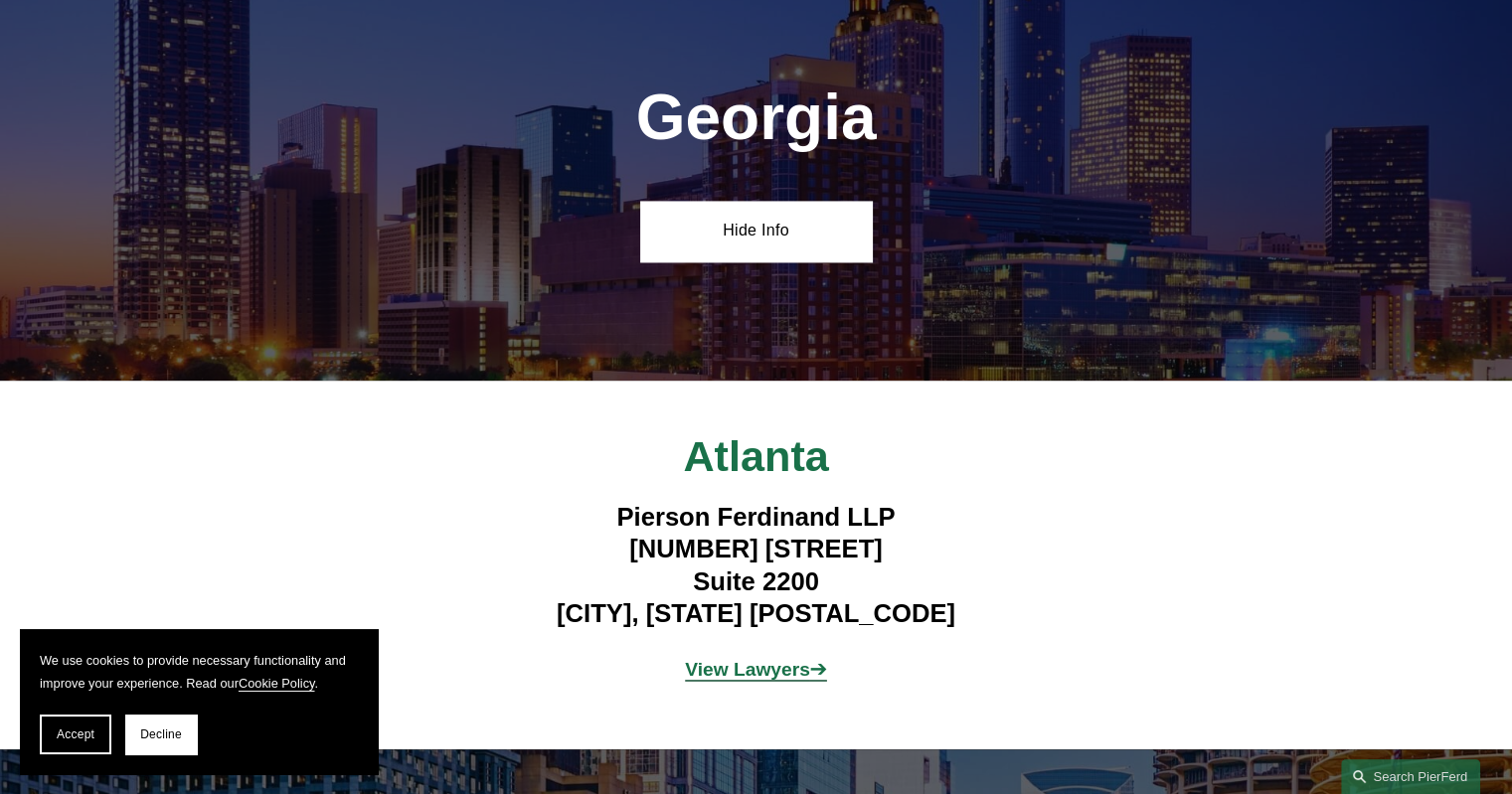 click on "View Lawyers" at bounding box center [748, 669] 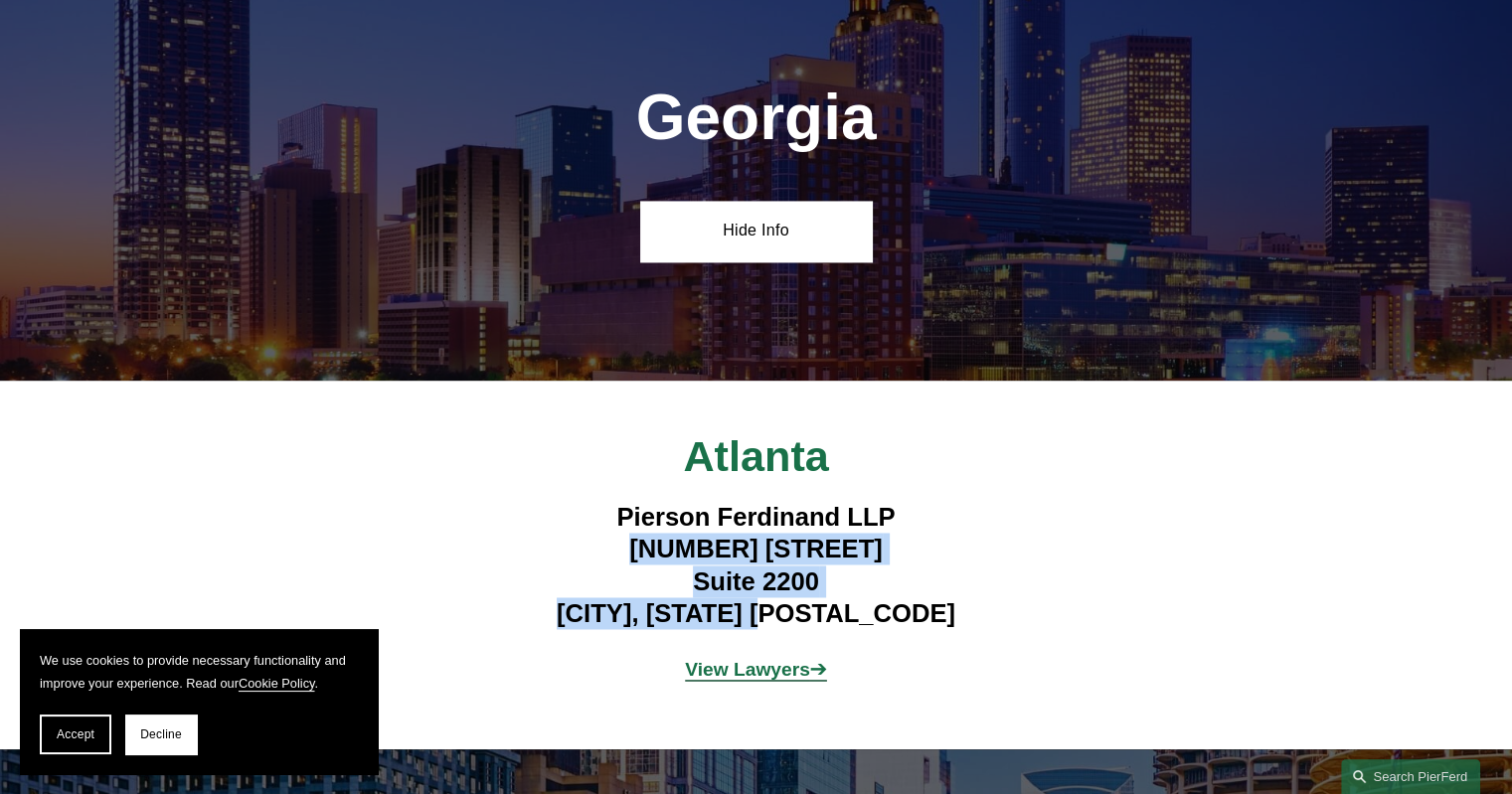 drag, startPoint x: 811, startPoint y: 591, endPoint x: 589, endPoint y: 544, distance: 226.92069 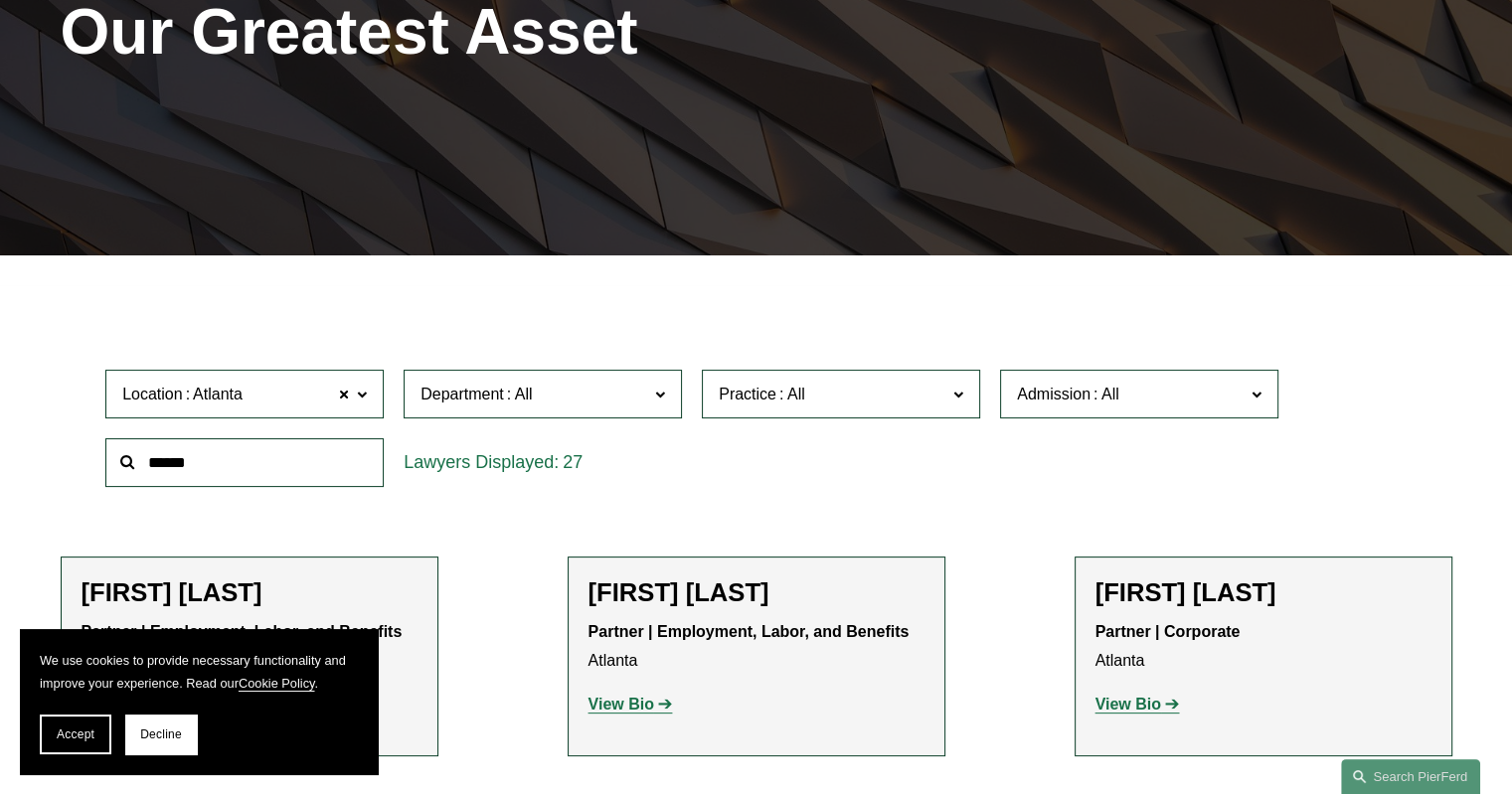 scroll, scrollTop: 0, scrollLeft: 0, axis: both 